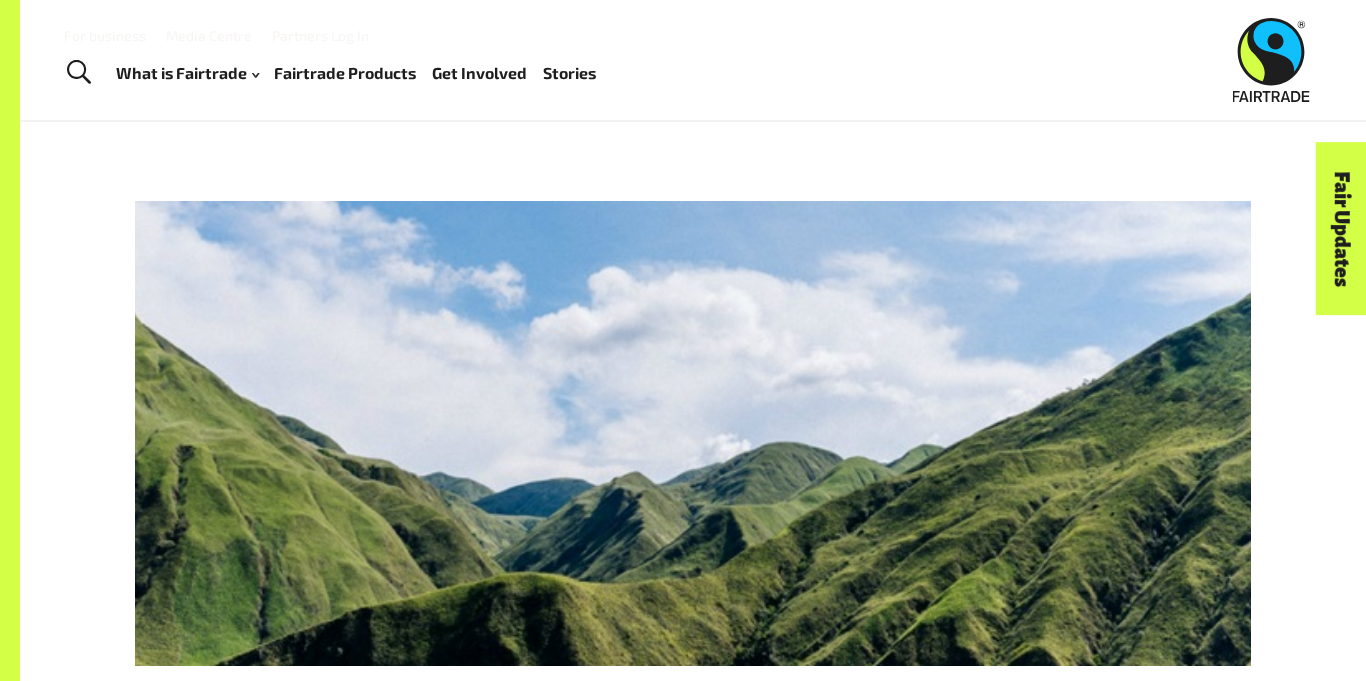 scroll, scrollTop: 0, scrollLeft: 0, axis: both 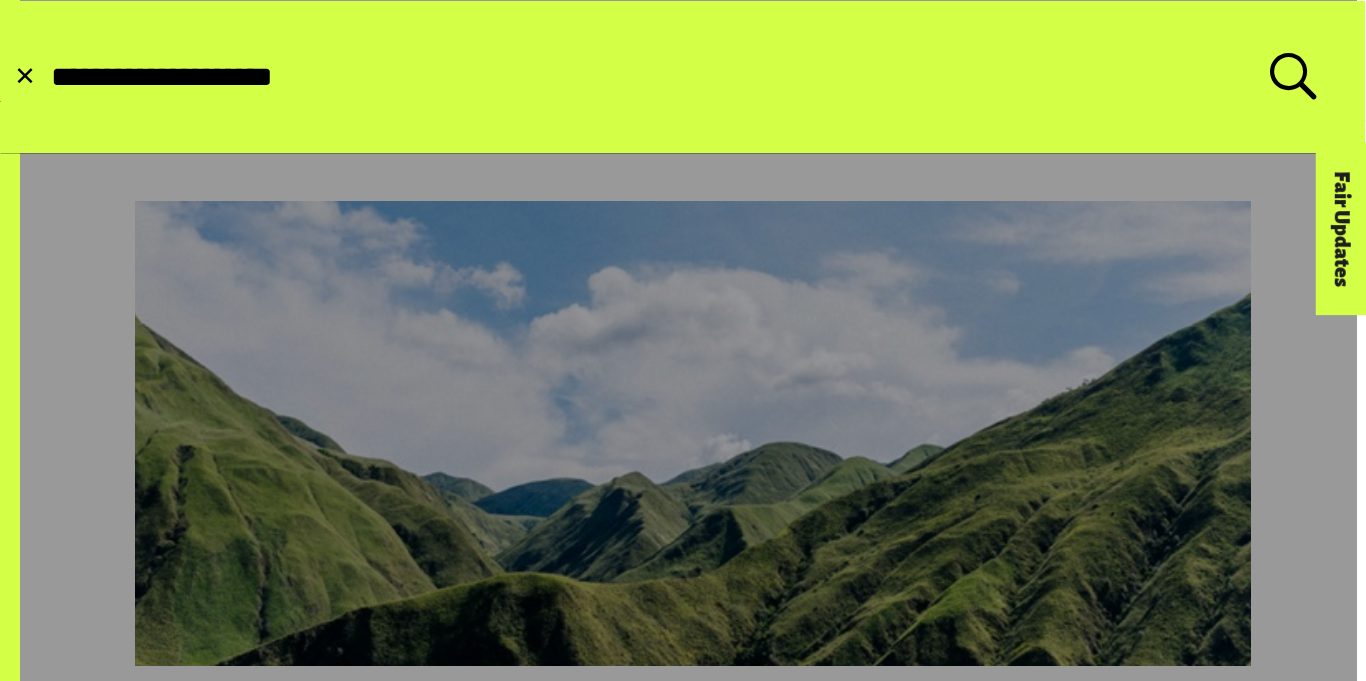 type on "**********" 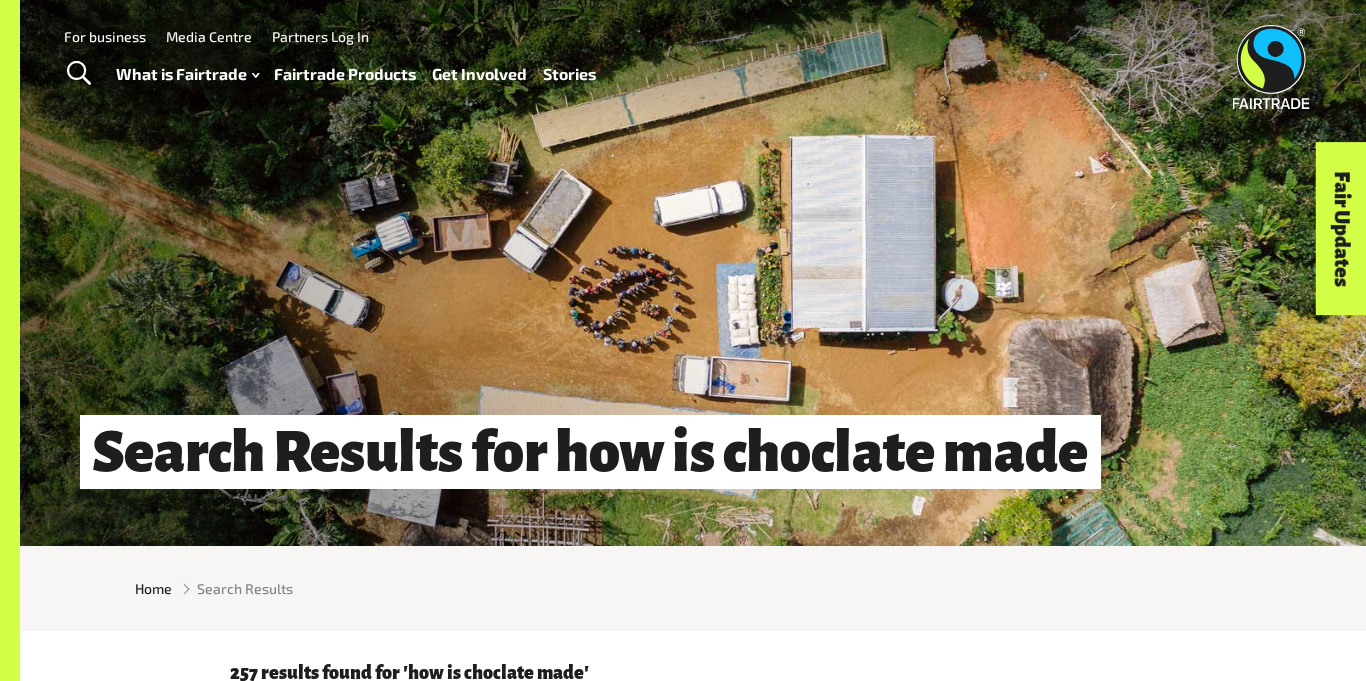 scroll, scrollTop: 0, scrollLeft: 0, axis: both 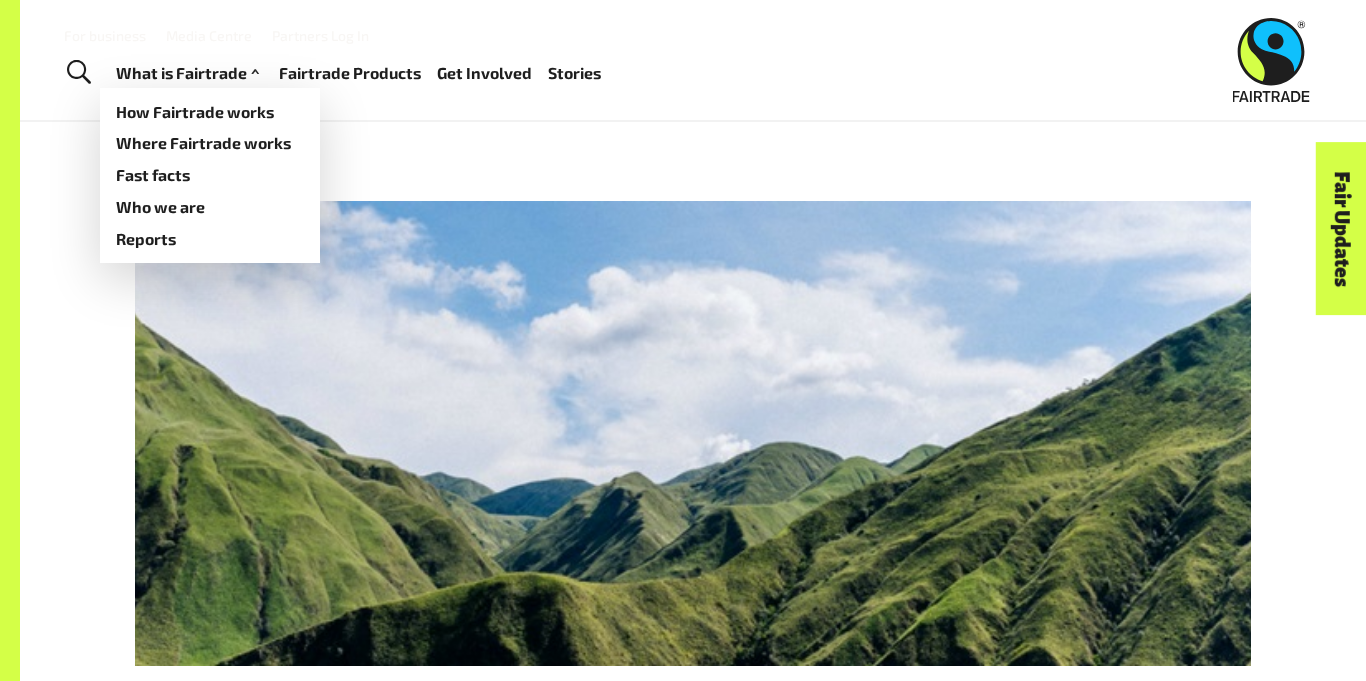 click at bounding box center (255, 73) 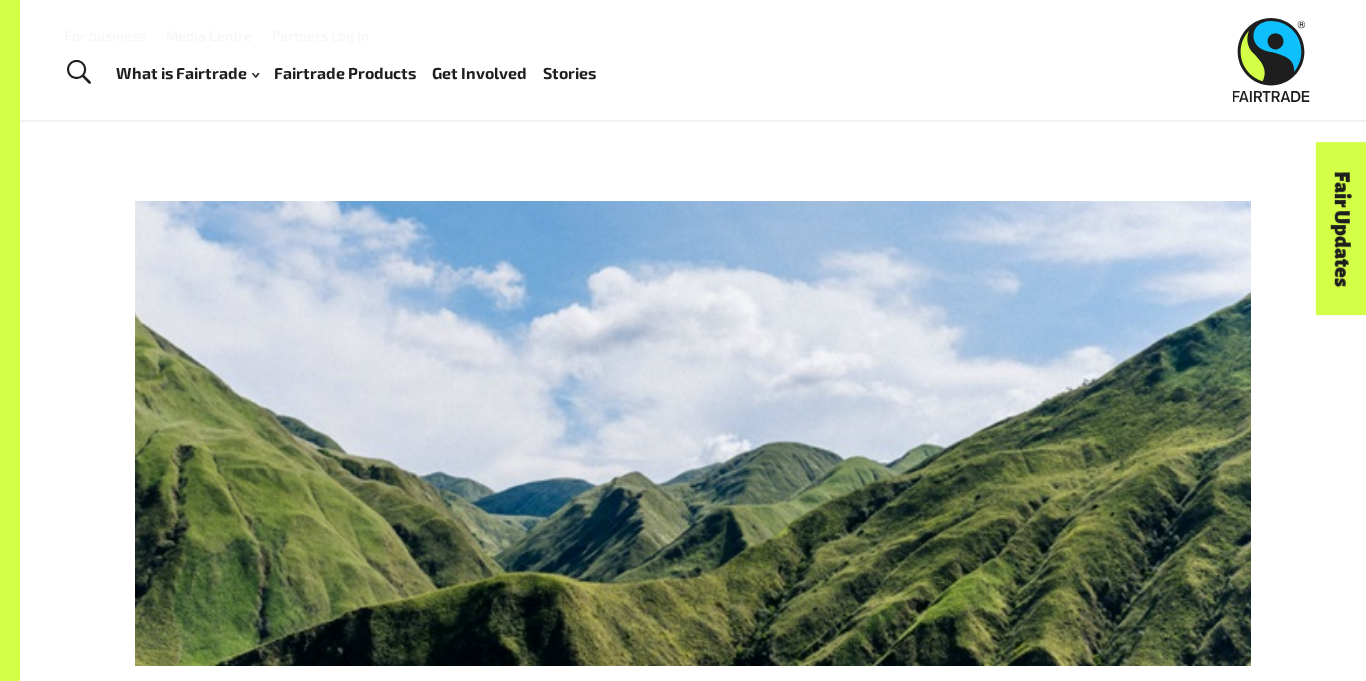 click at bounding box center (79, 73) 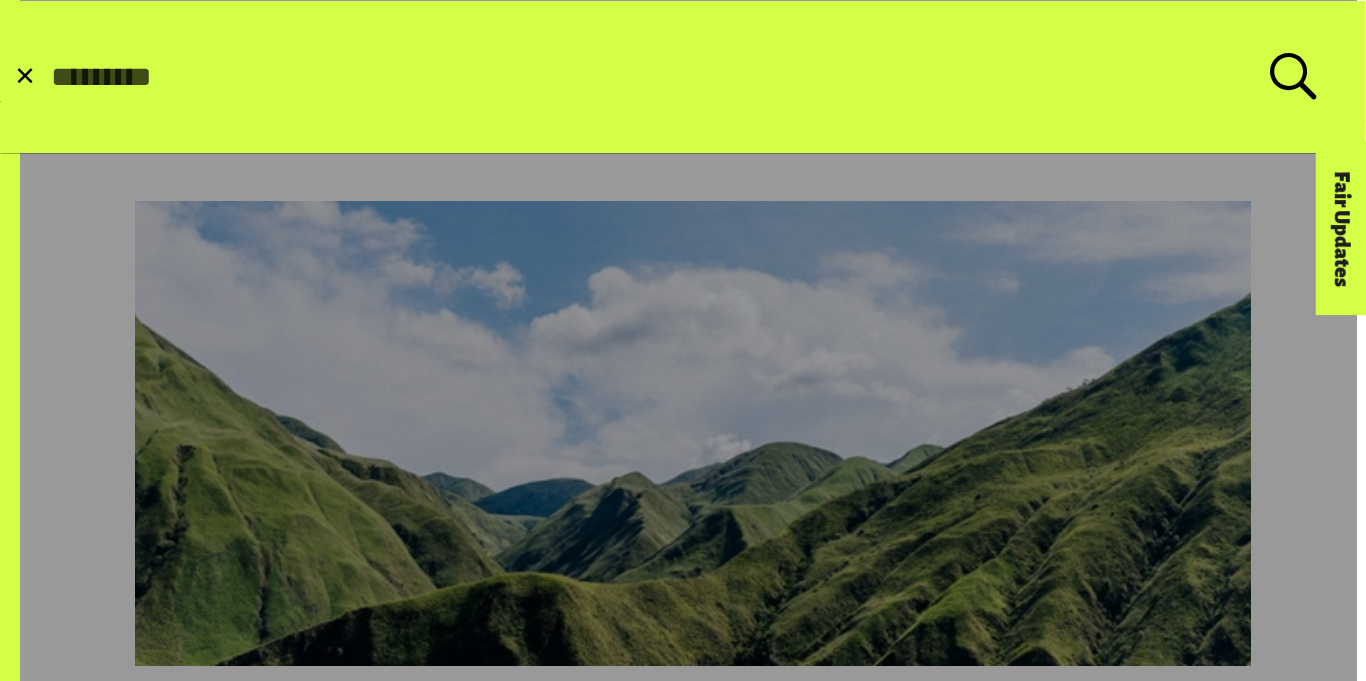 click on "✕
Search for:" at bounding box center (683, 77) 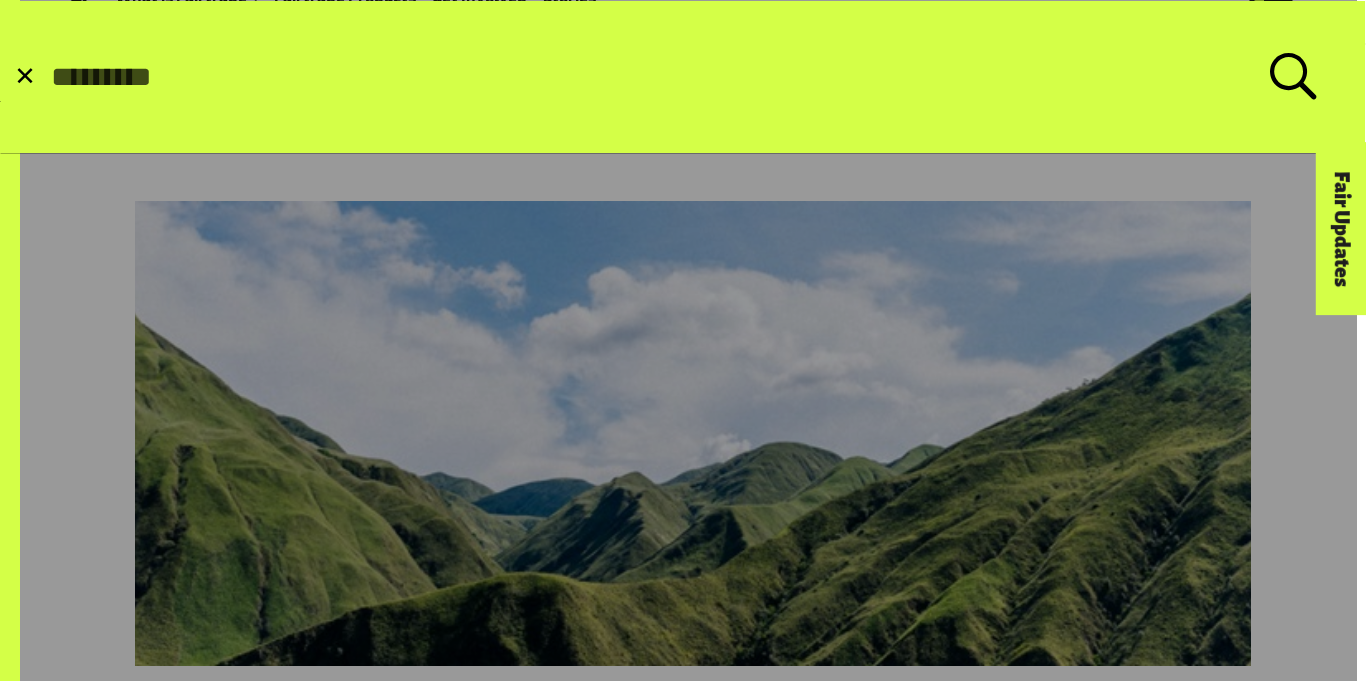 scroll, scrollTop: 595, scrollLeft: 0, axis: vertical 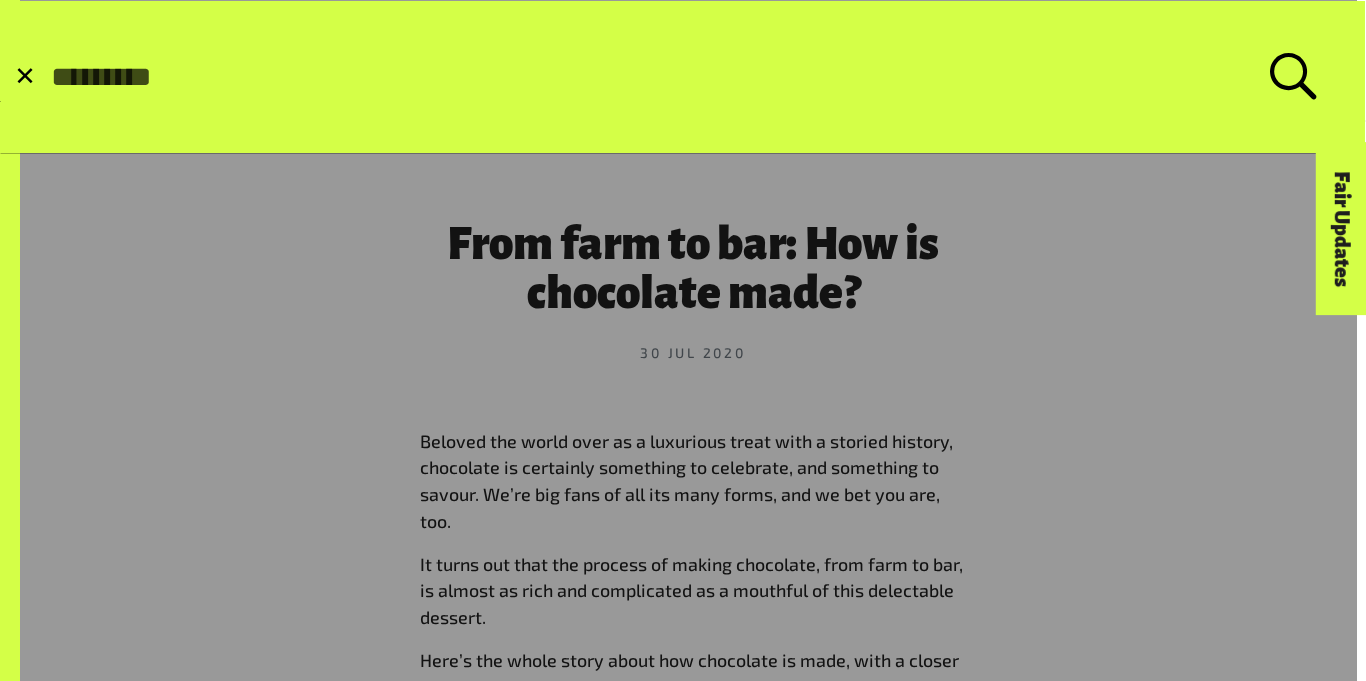 click on "Search for:" at bounding box center (659, 77) 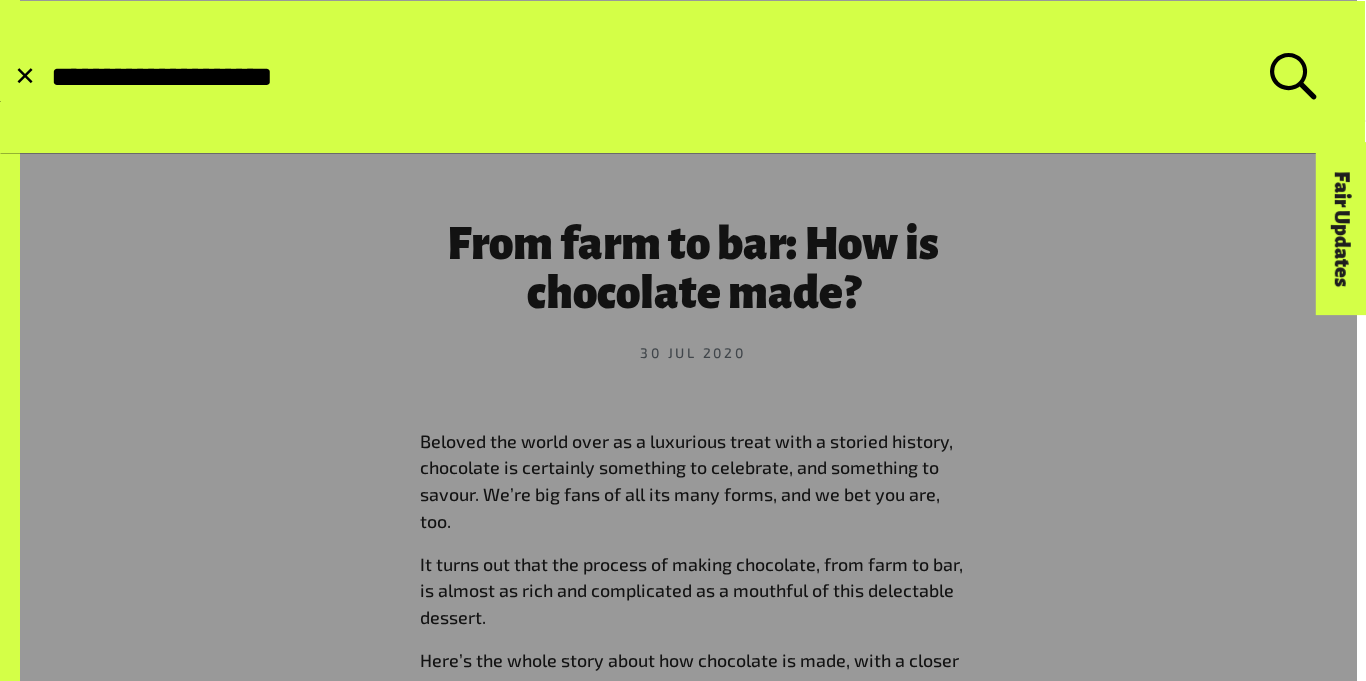 type on "**********" 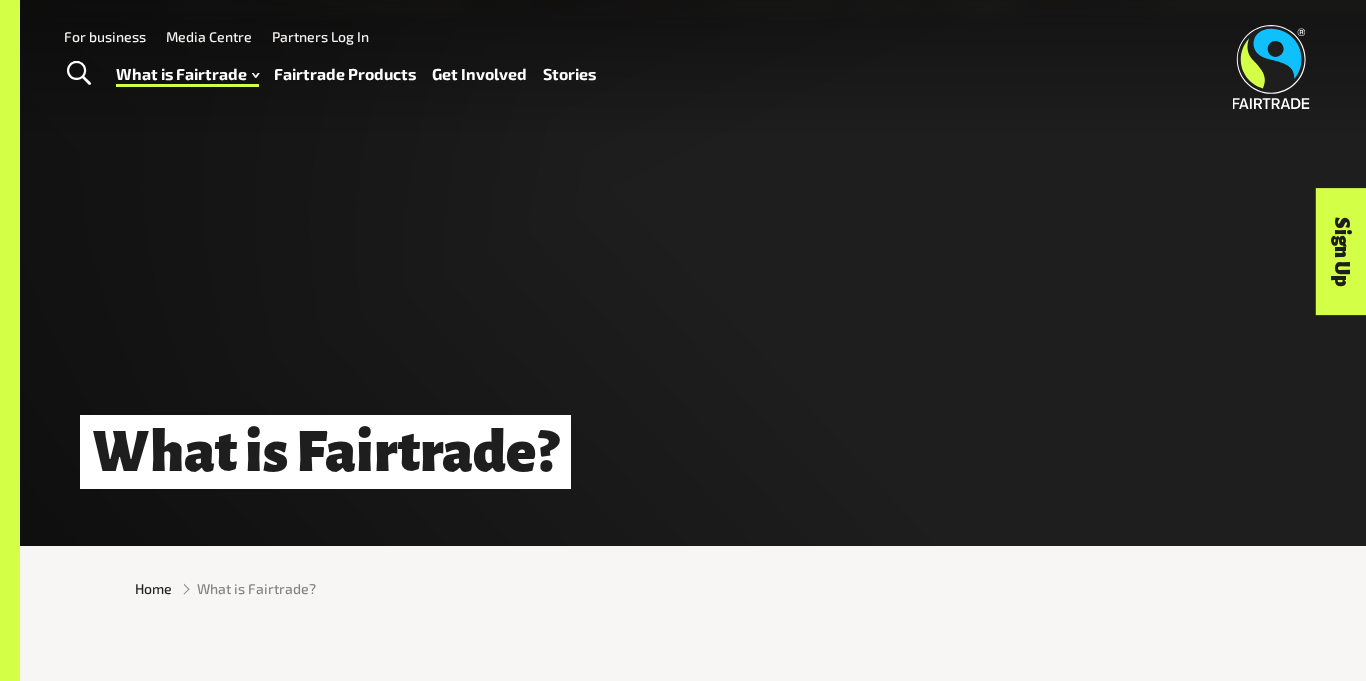 scroll, scrollTop: 0, scrollLeft: 0, axis: both 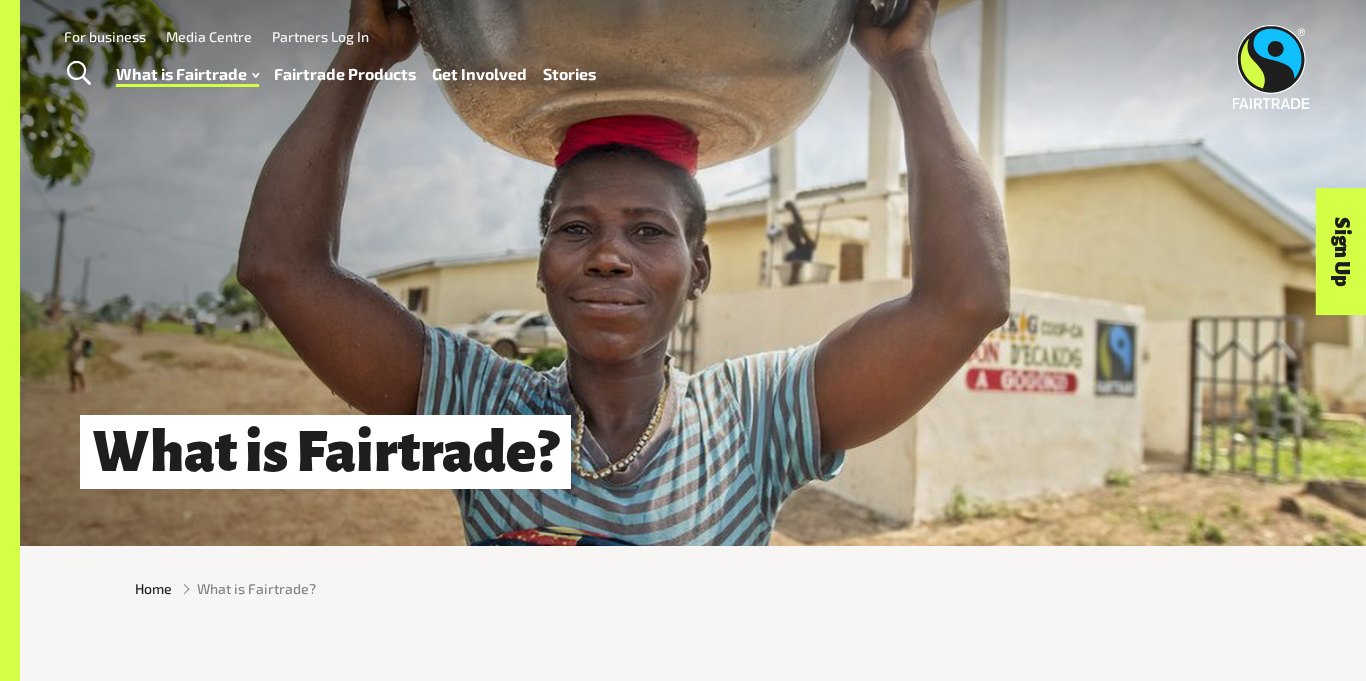 click on "What is Fairtrade?" at bounding box center (325, 452) 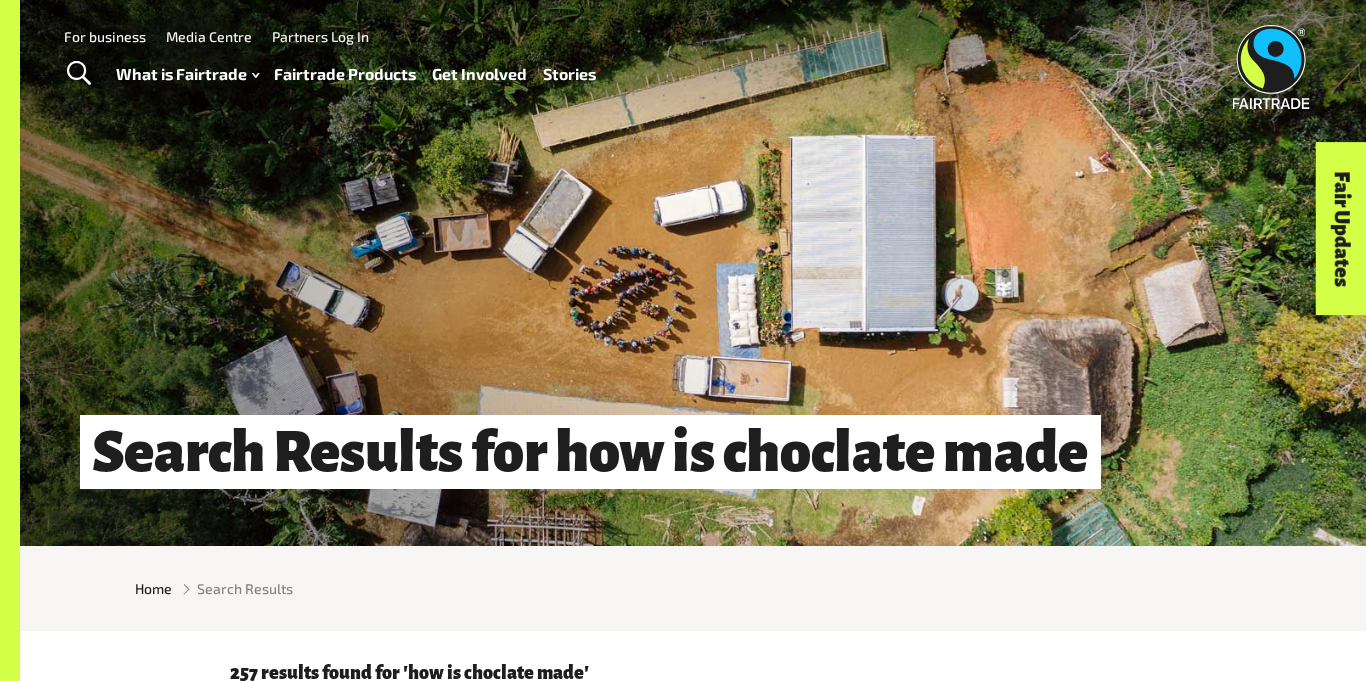 scroll, scrollTop: 0, scrollLeft: 0, axis: both 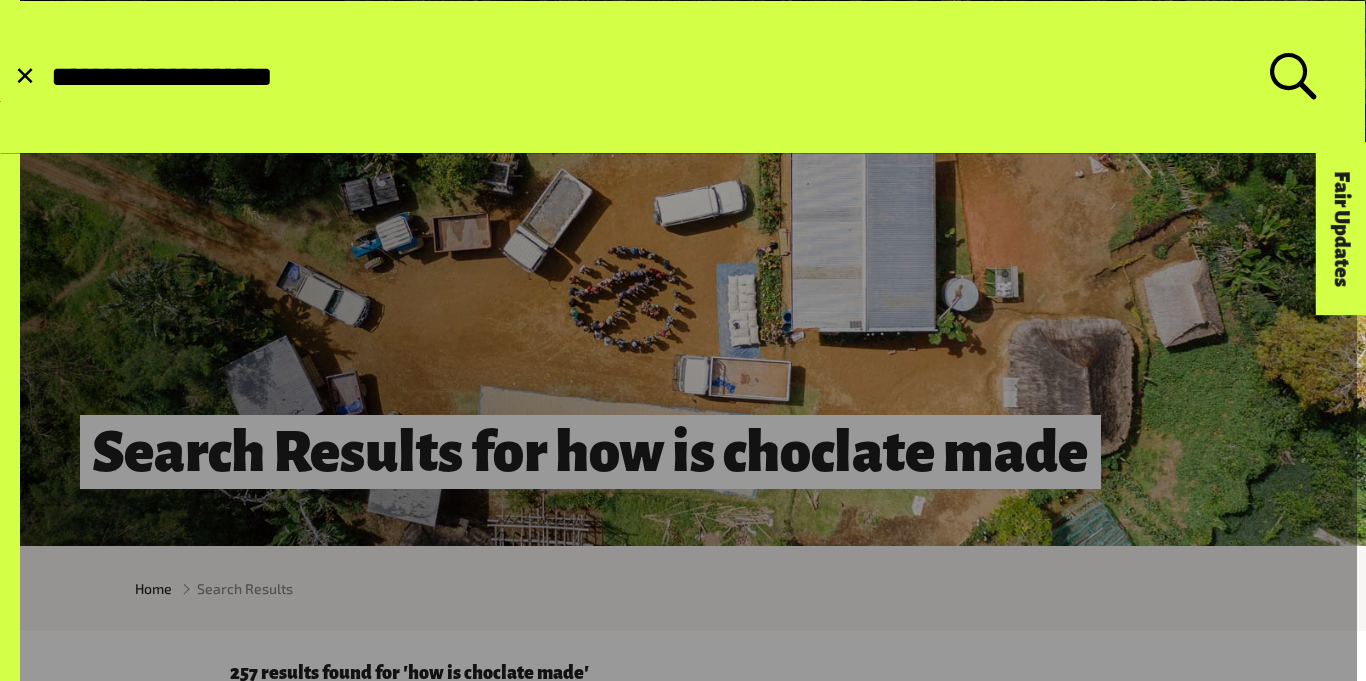 type on "**********" 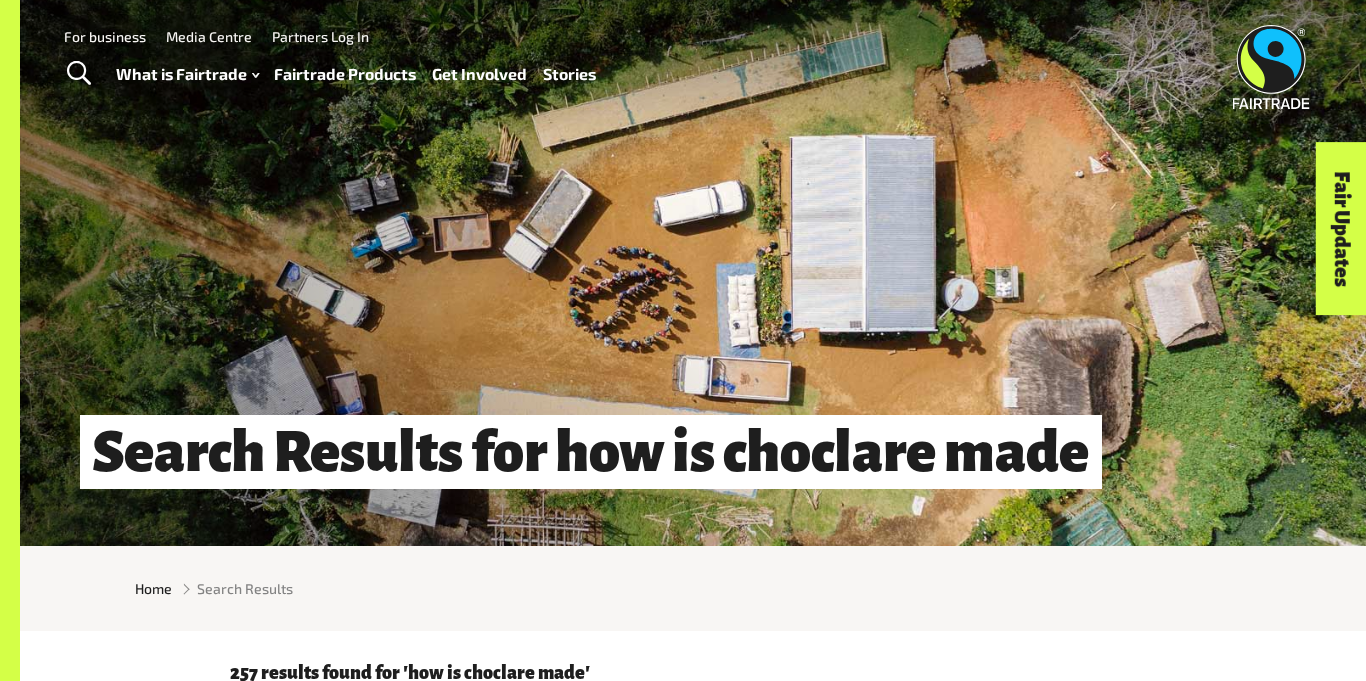 scroll, scrollTop: 0, scrollLeft: 0, axis: both 